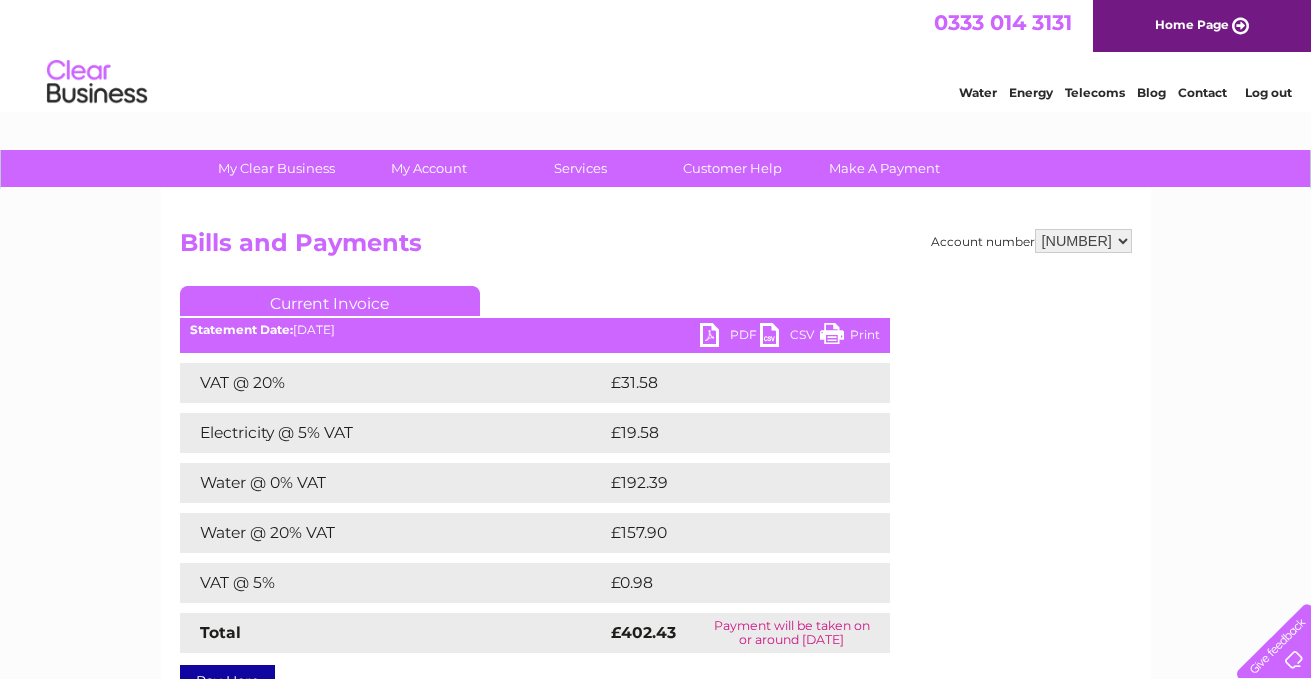 scroll, scrollTop: 0, scrollLeft: 0, axis: both 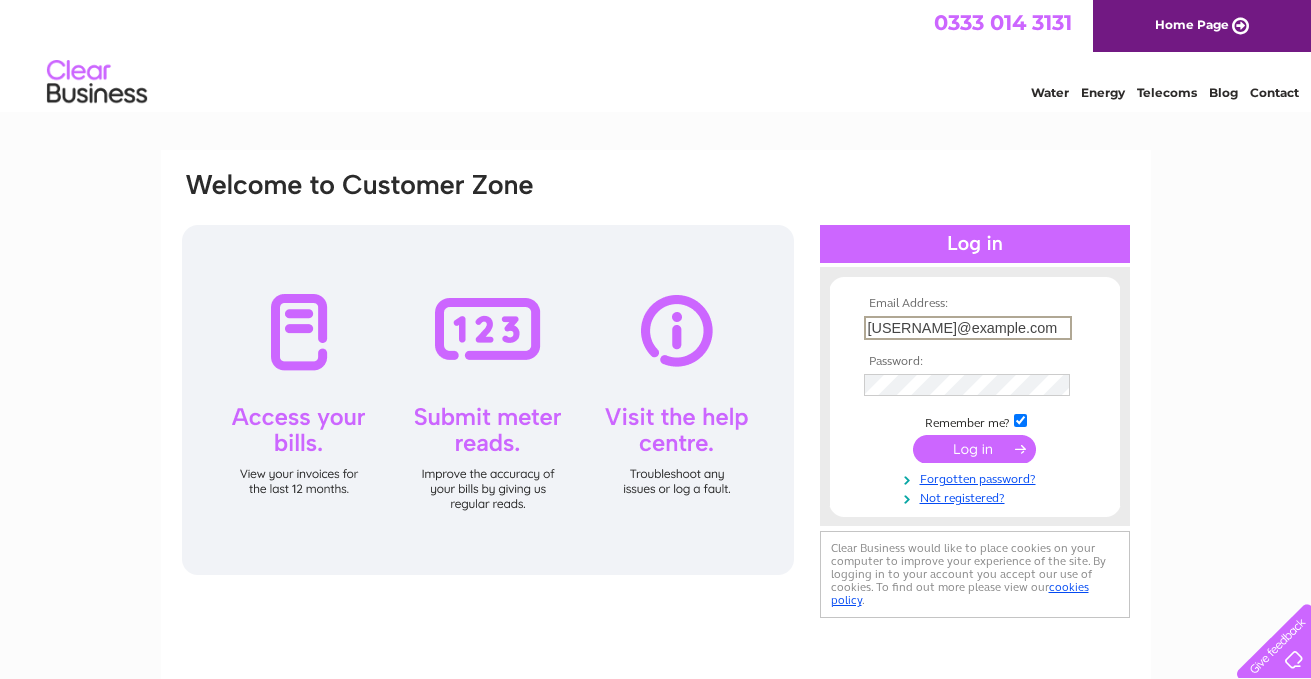 drag, startPoint x: 1066, startPoint y: 327, endPoint x: 824, endPoint y: 329, distance: 242.00827 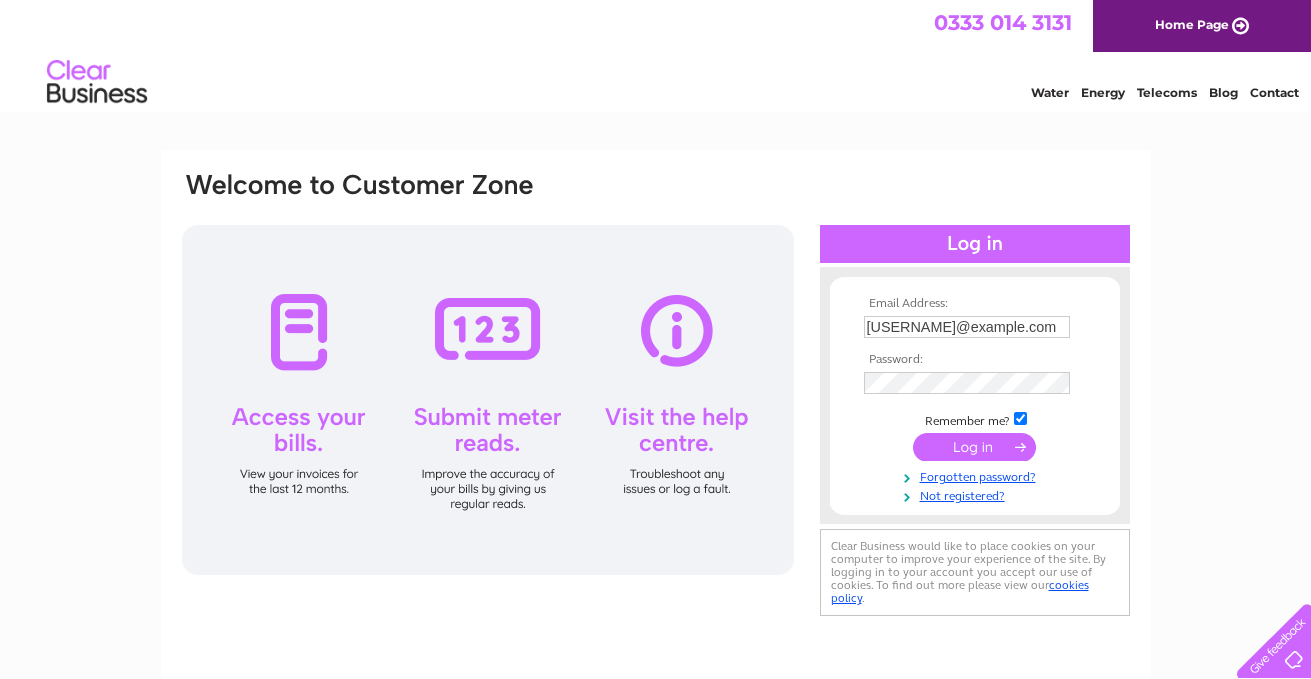 click at bounding box center [974, 447] 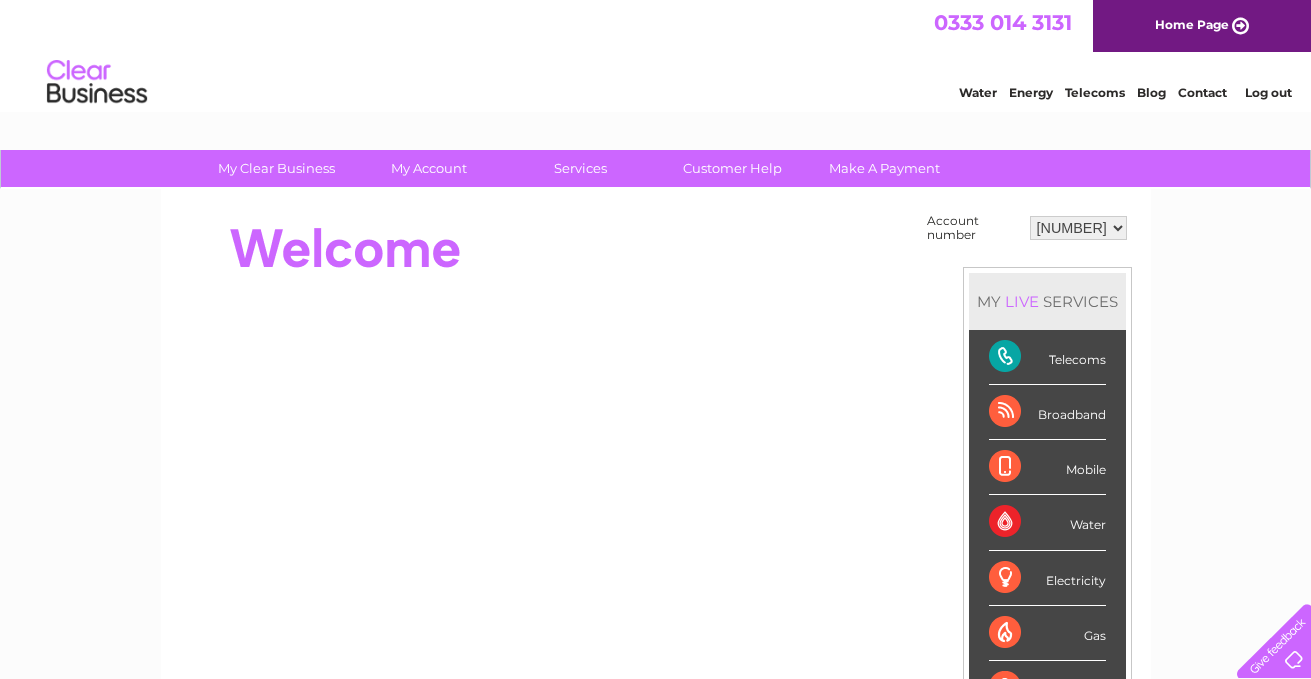 scroll, scrollTop: 0, scrollLeft: 0, axis: both 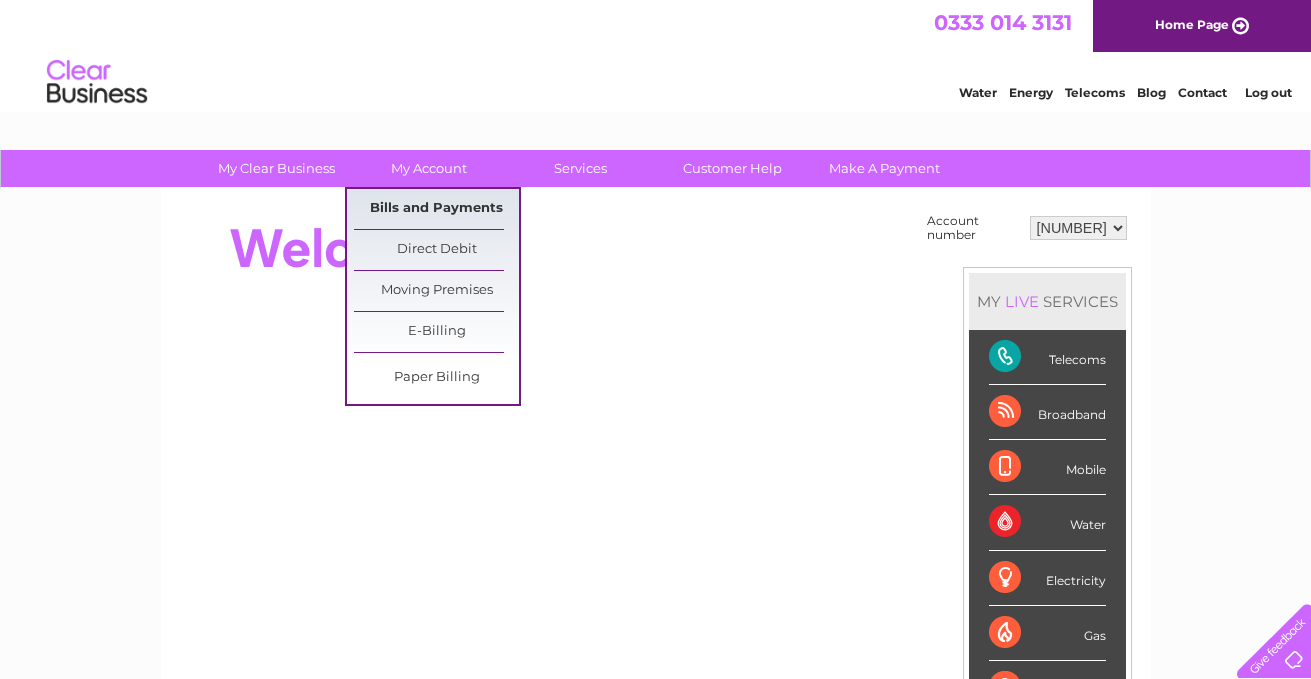 click on "Bills and Payments" at bounding box center [436, 209] 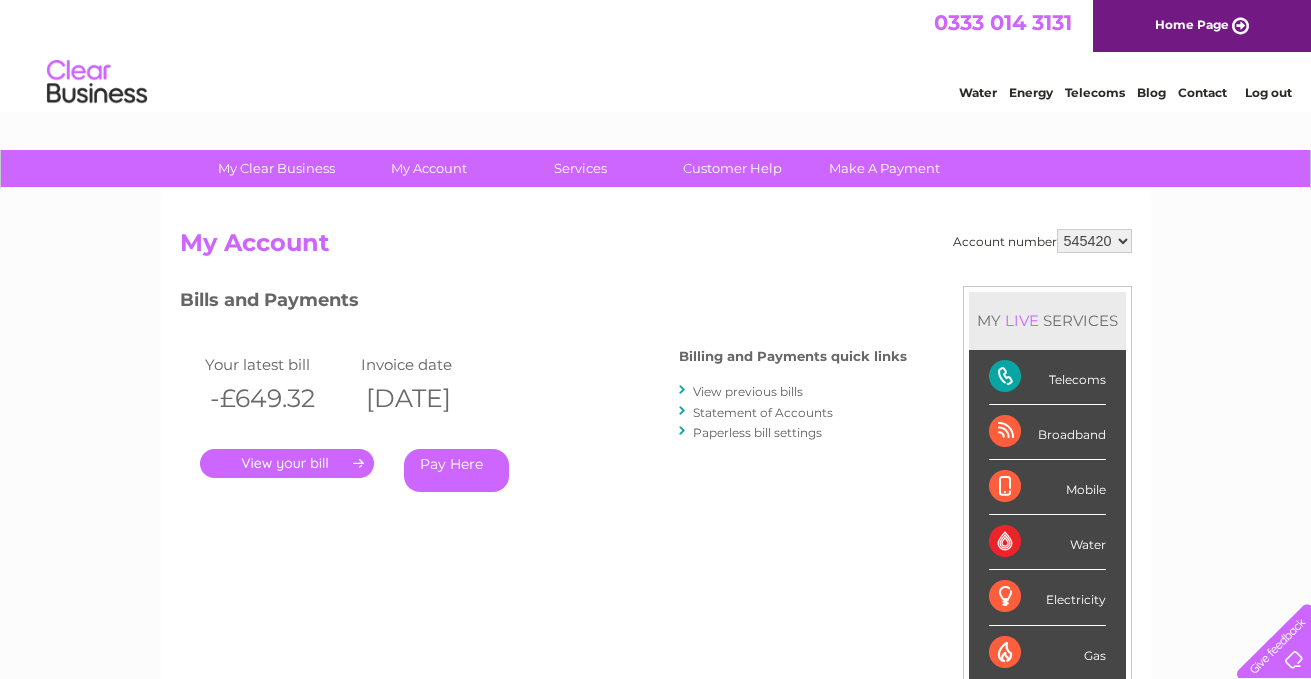 scroll, scrollTop: 0, scrollLeft: 0, axis: both 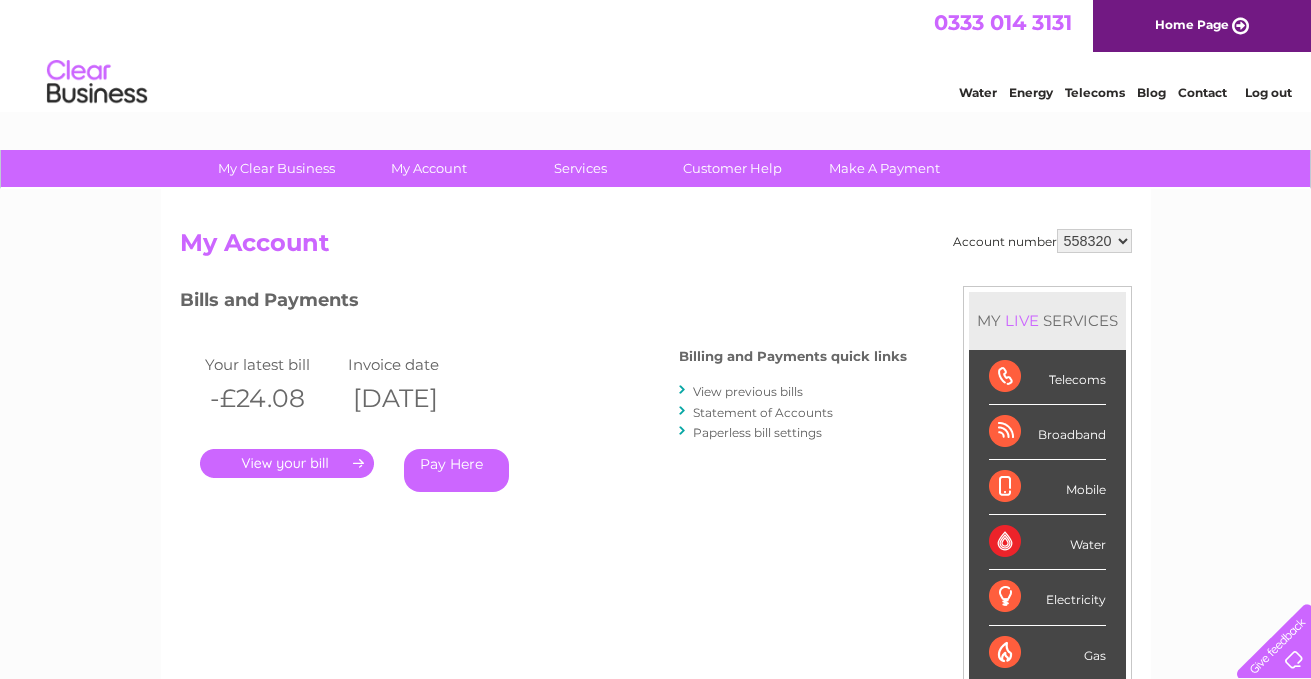 click on "545420
558320
558322
558324
558328
569059" at bounding box center [1094, 241] 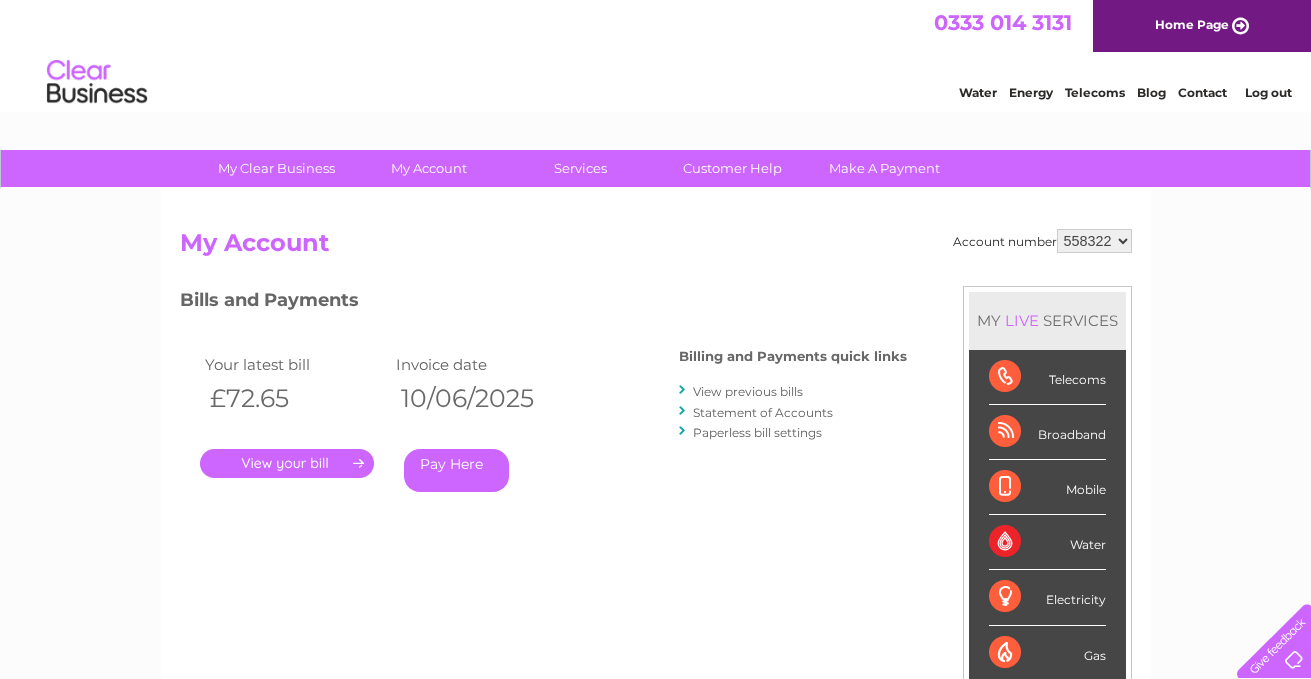 scroll, scrollTop: 0, scrollLeft: 0, axis: both 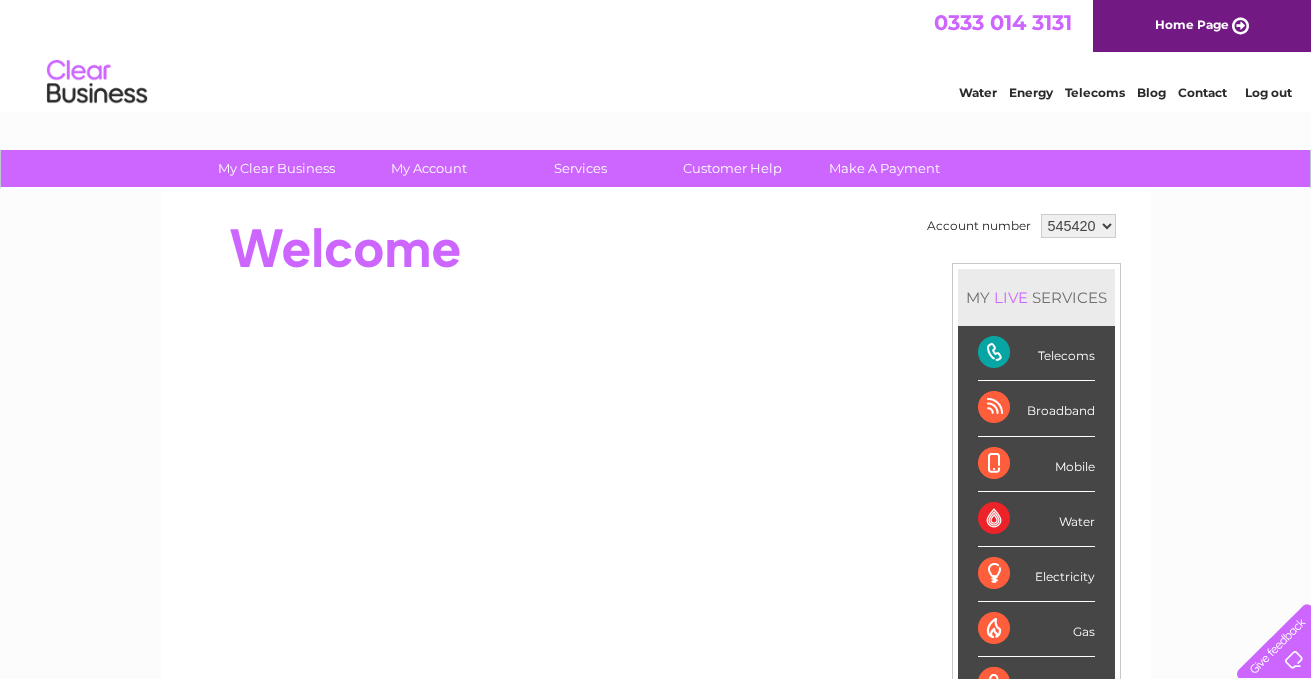 click on "545420
558320
558322
558324
558328
569059" at bounding box center [1078, 226] 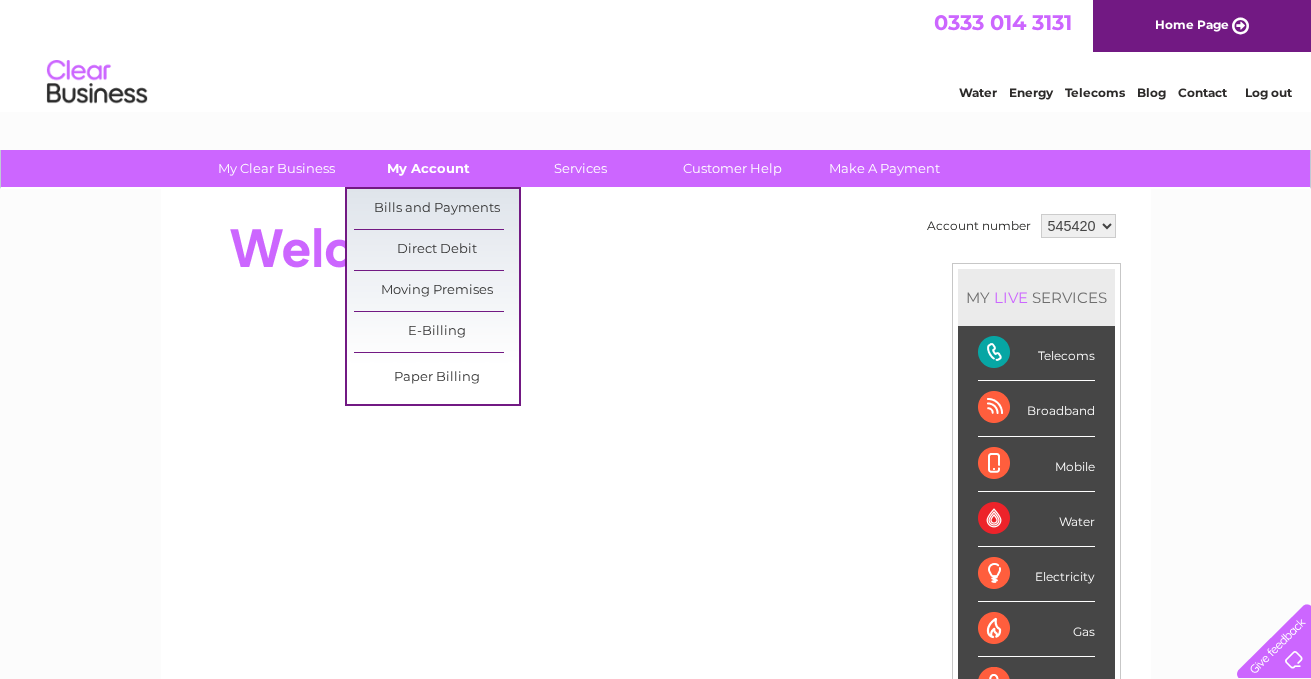 click on "My Account" at bounding box center (428, 168) 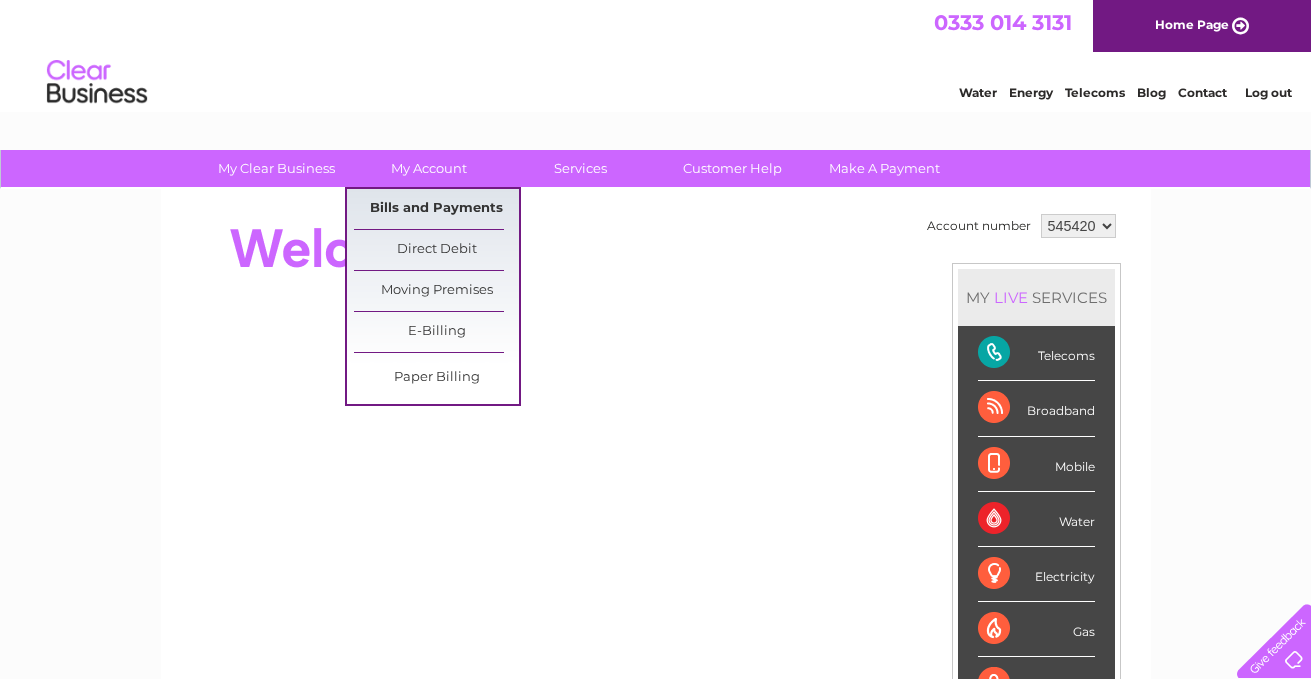 click on "Bills and Payments" at bounding box center (436, 209) 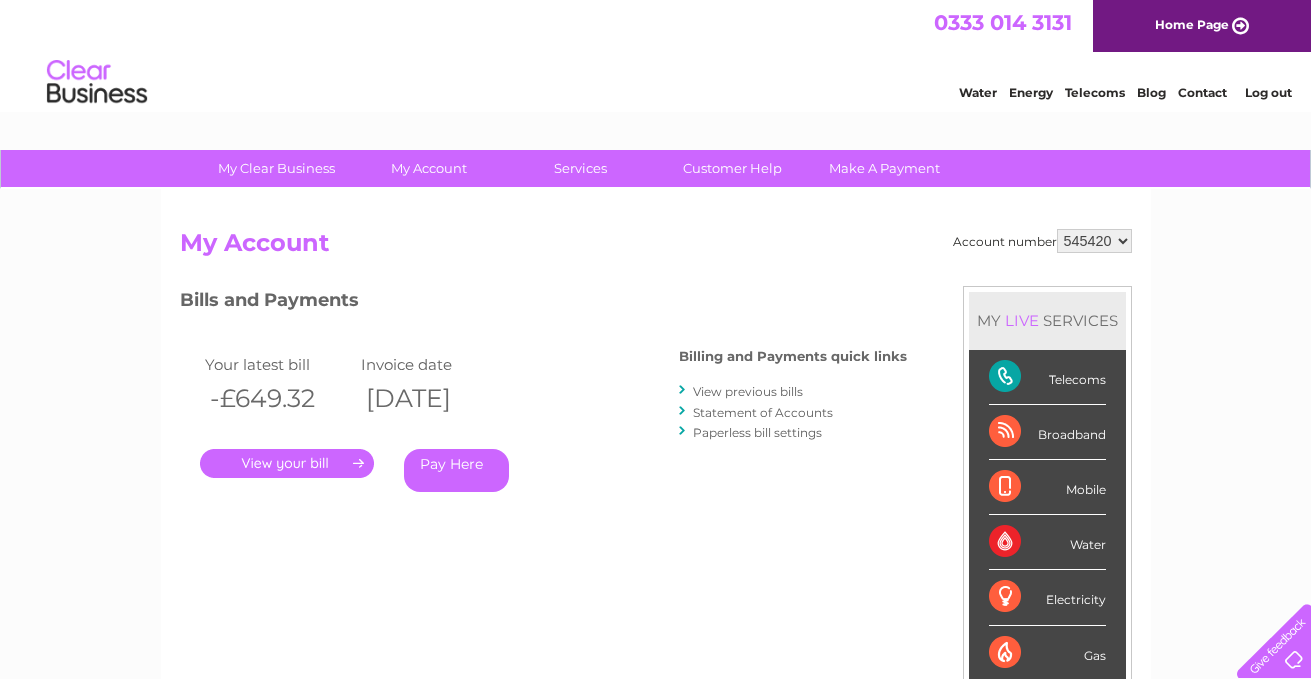 scroll, scrollTop: 0, scrollLeft: 0, axis: both 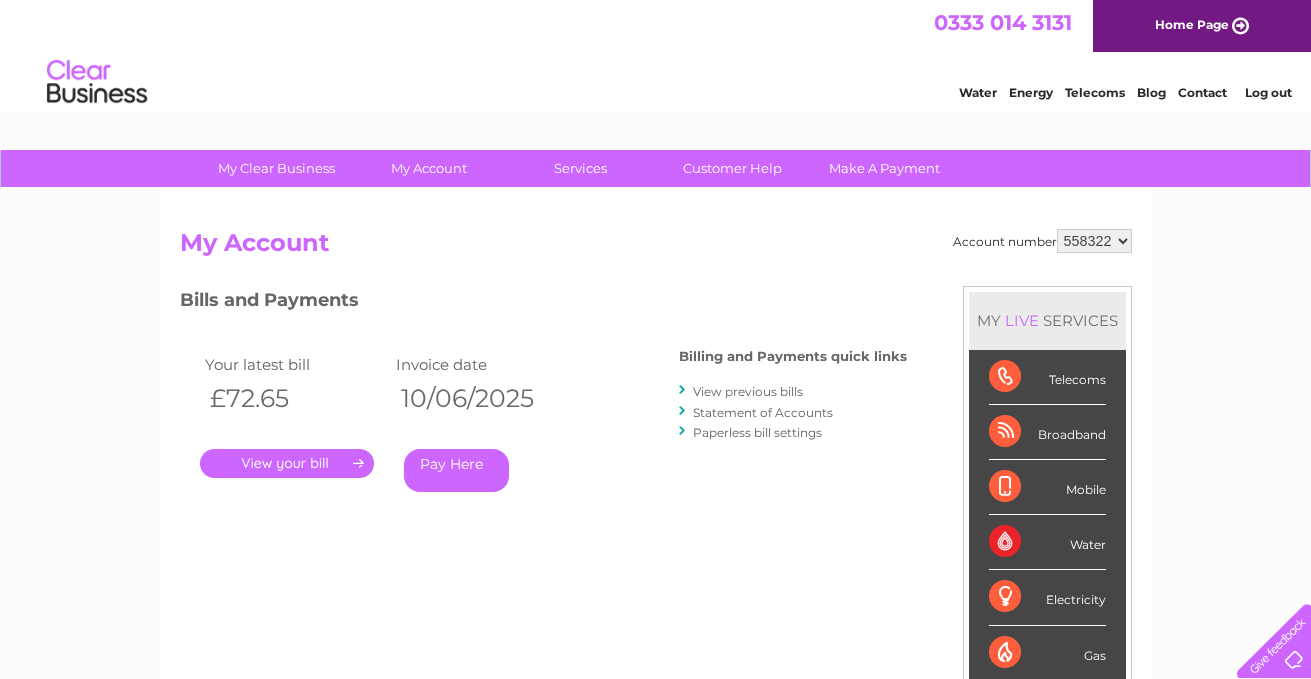 click on "." at bounding box center (287, 463) 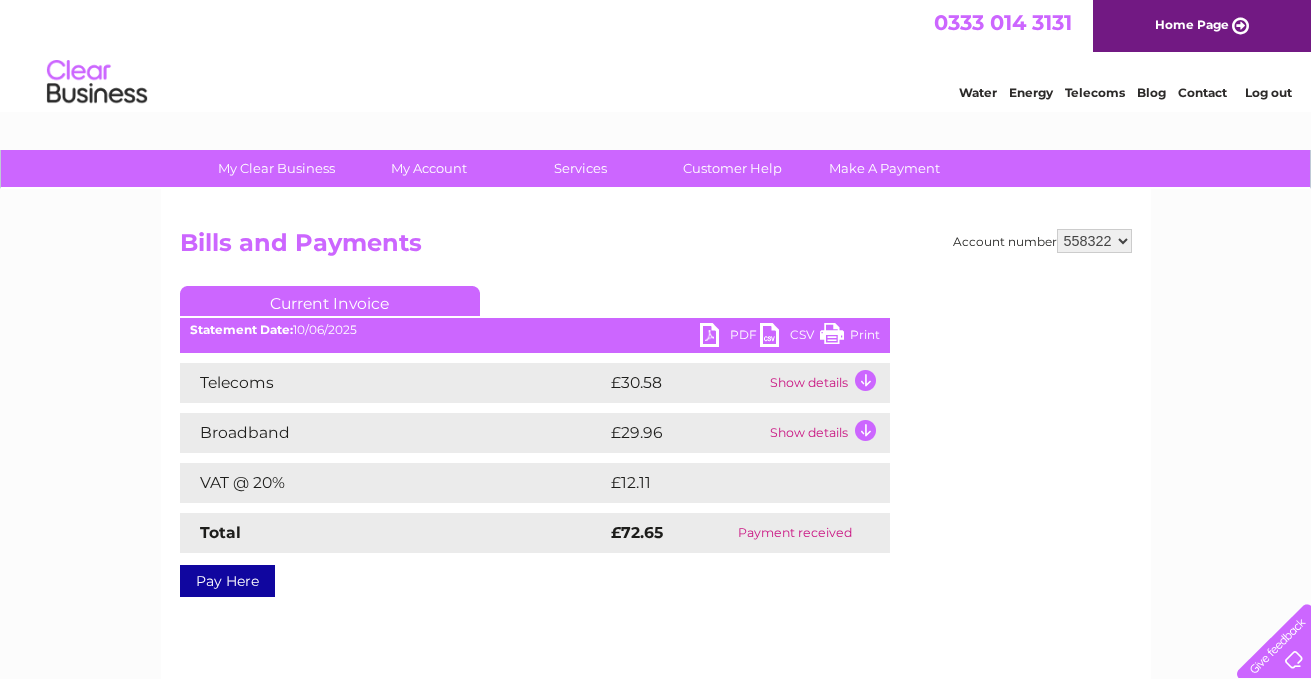 scroll, scrollTop: 0, scrollLeft: 0, axis: both 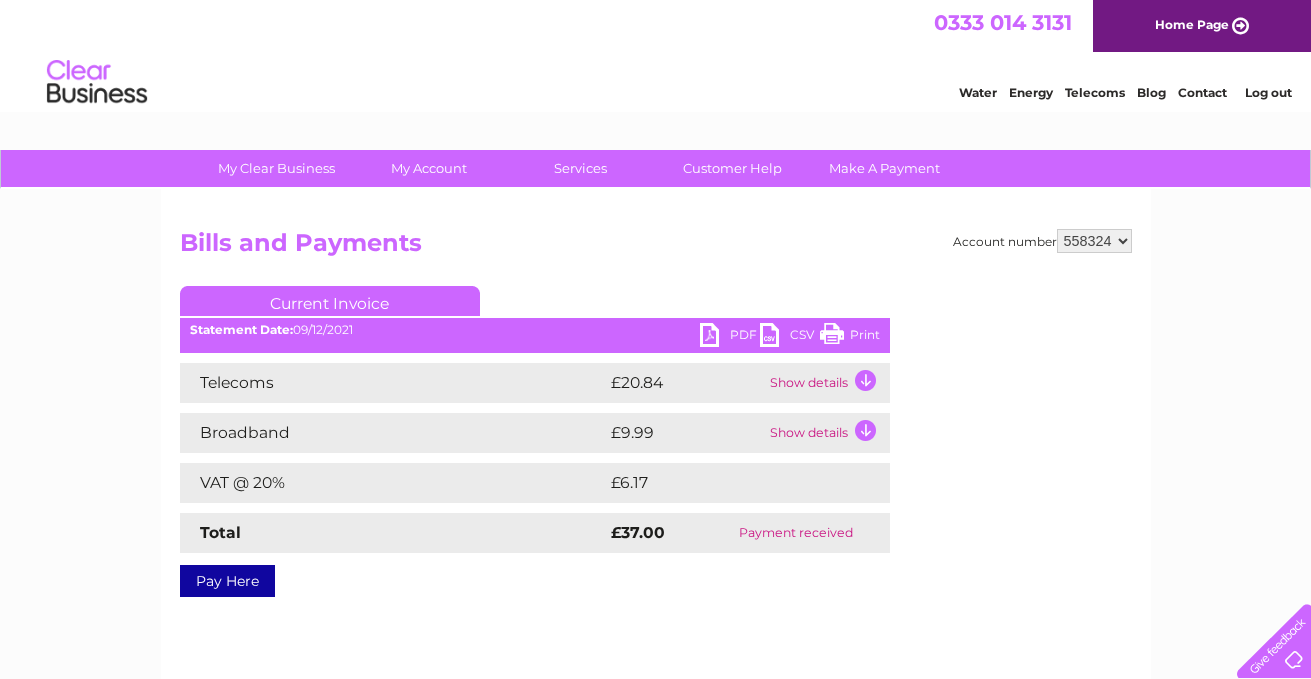 click on "545420
558320
558322
558324
558328
569059" at bounding box center (1094, 241) 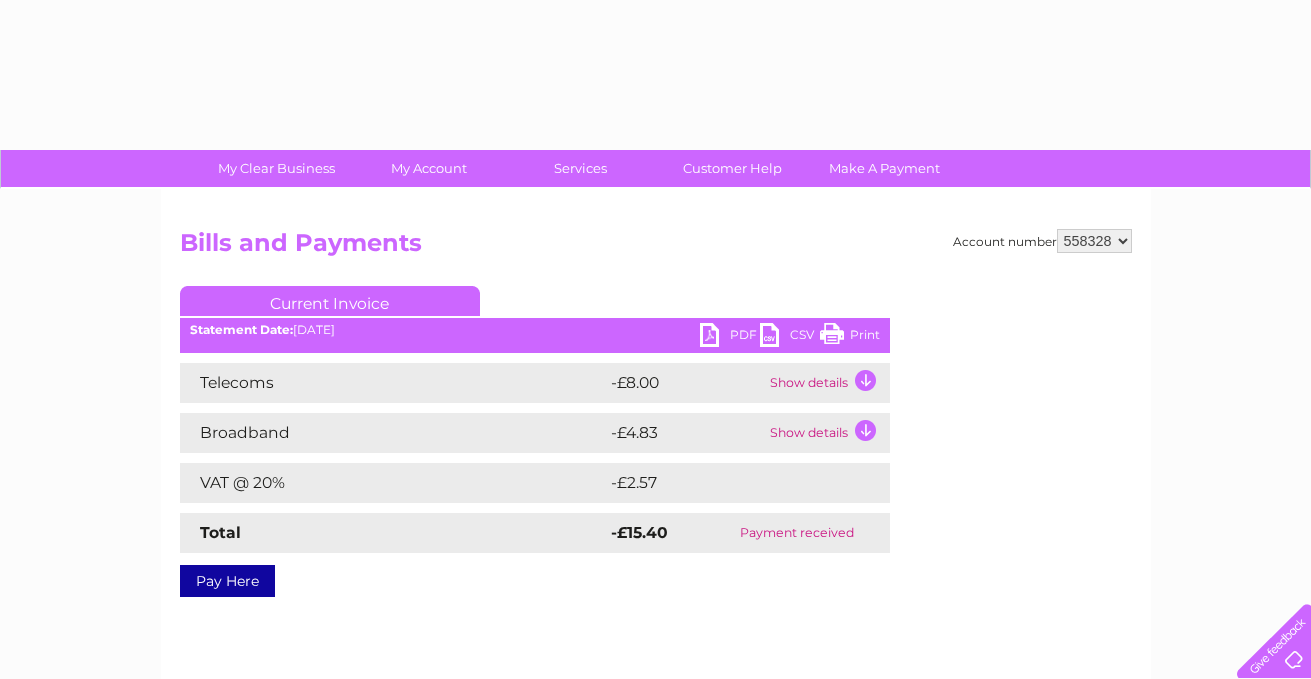 click on "545420
558320
558322
558324
558328
569059" at bounding box center (1094, 241) 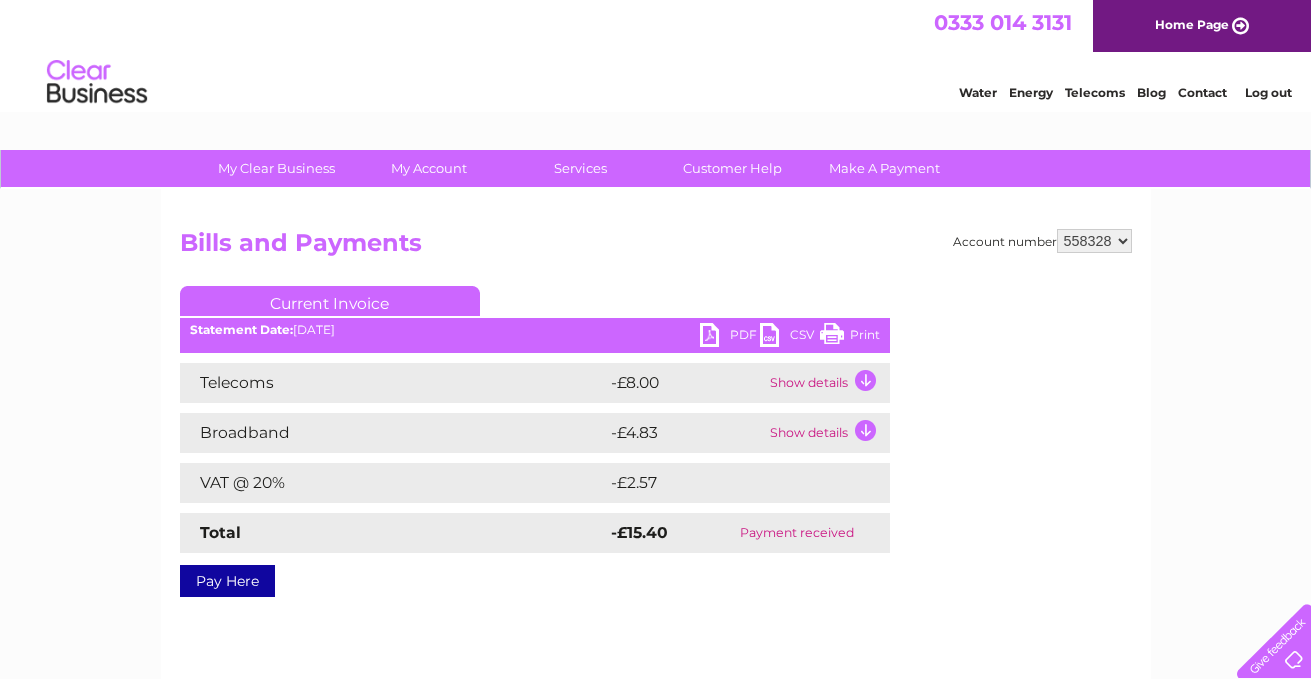 scroll, scrollTop: 0, scrollLeft: 0, axis: both 